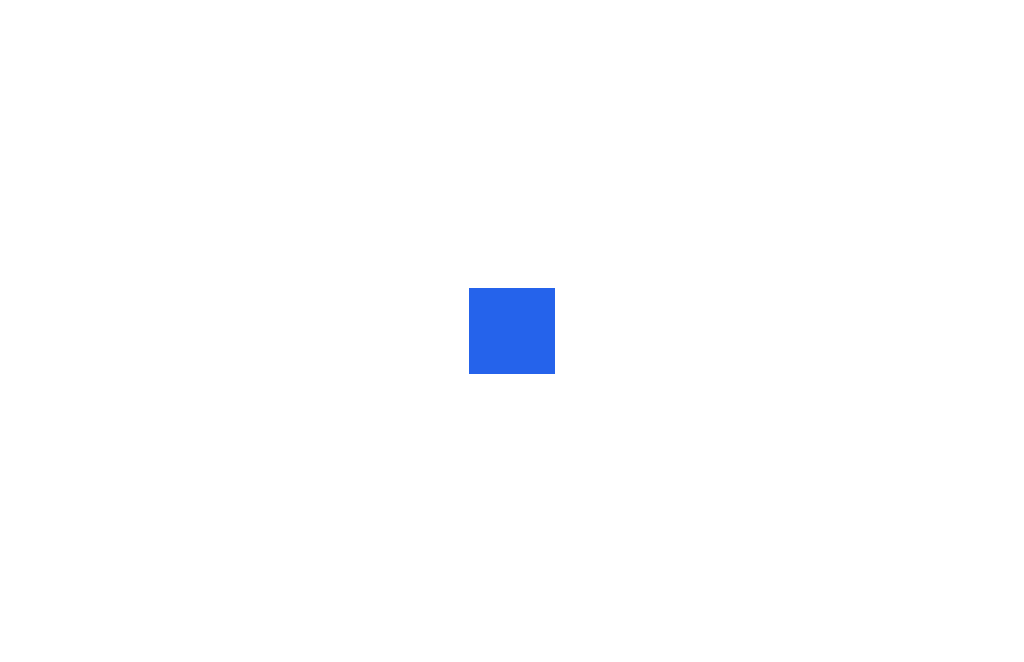 scroll, scrollTop: 0, scrollLeft: 0, axis: both 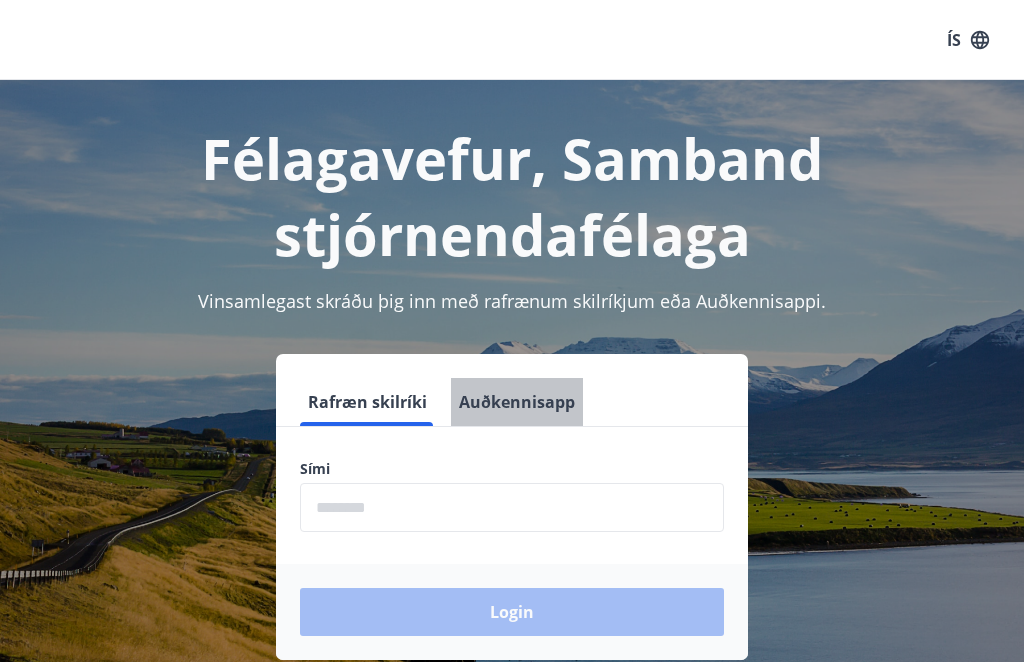 click on "Auðkennisapp" at bounding box center [517, 402] 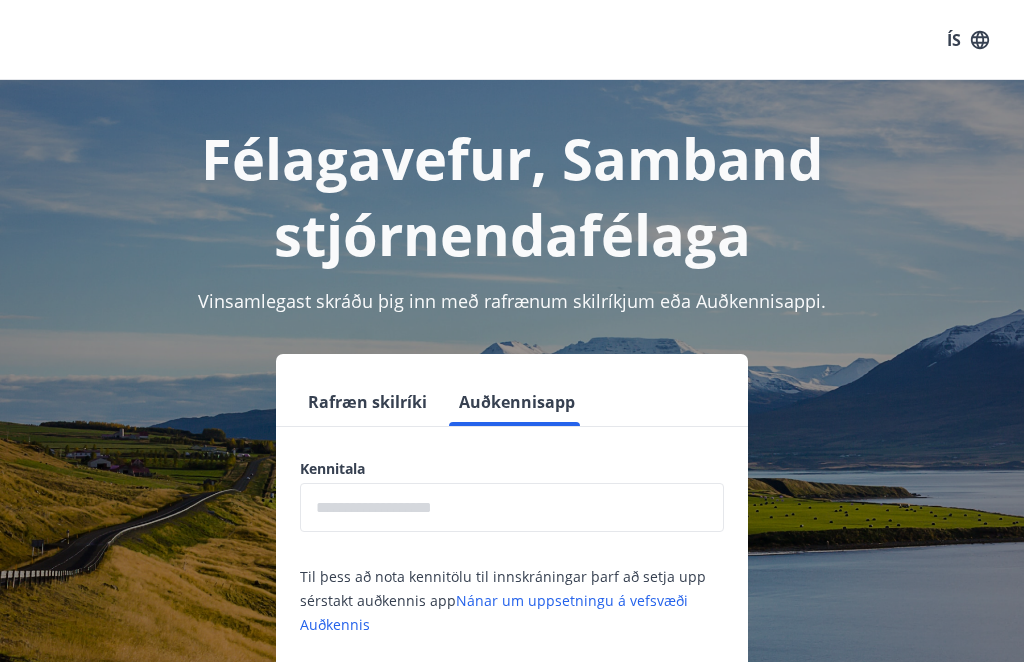 click at bounding box center (512, 507) 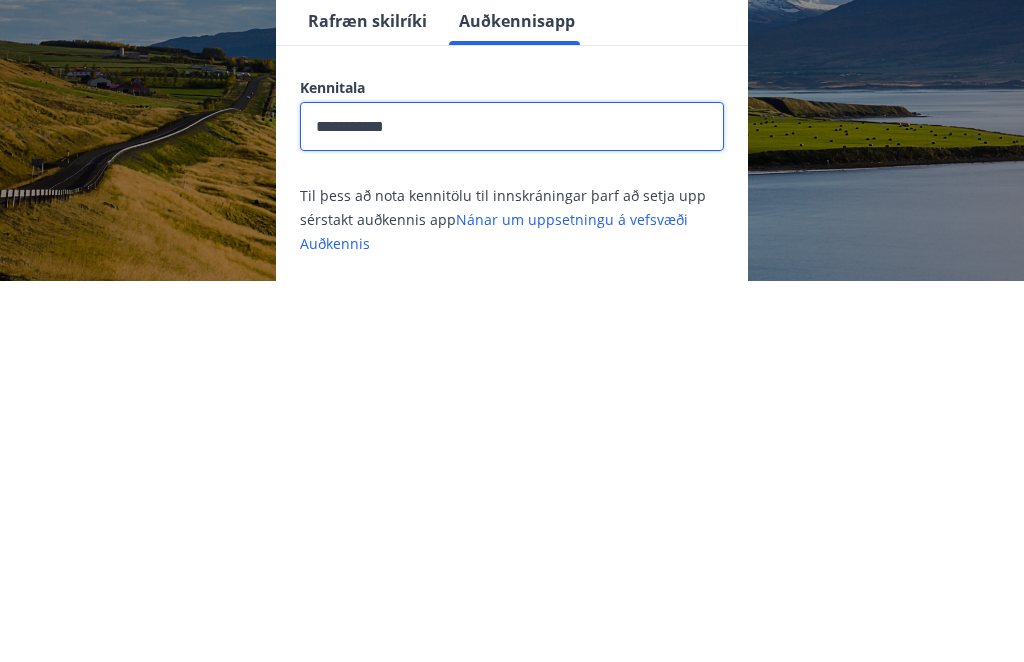 type on "**********" 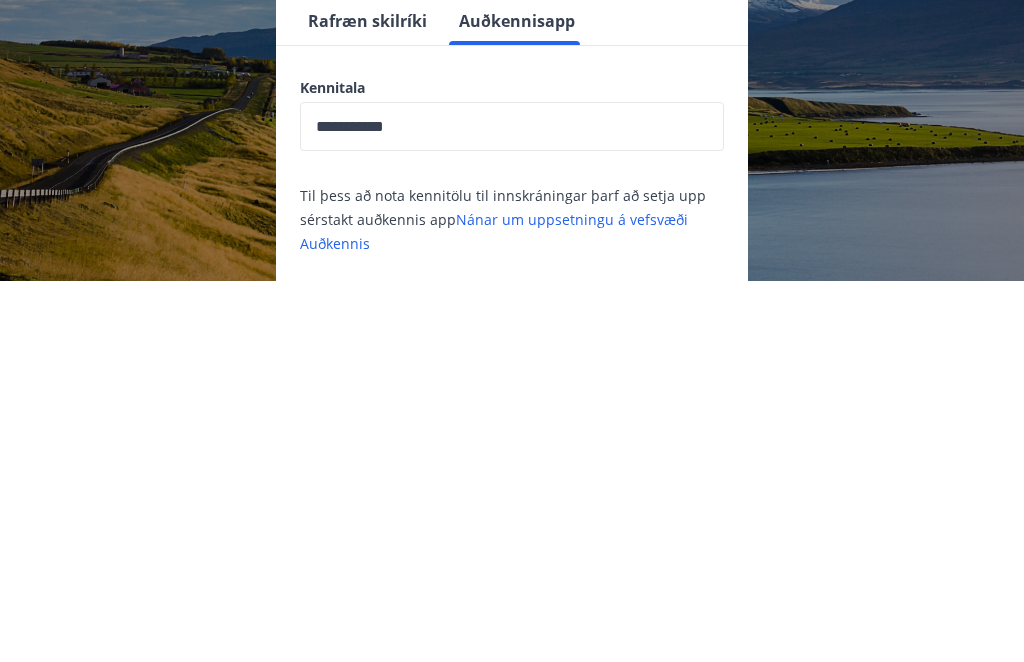 scroll, scrollTop: 314, scrollLeft: 0, axis: vertical 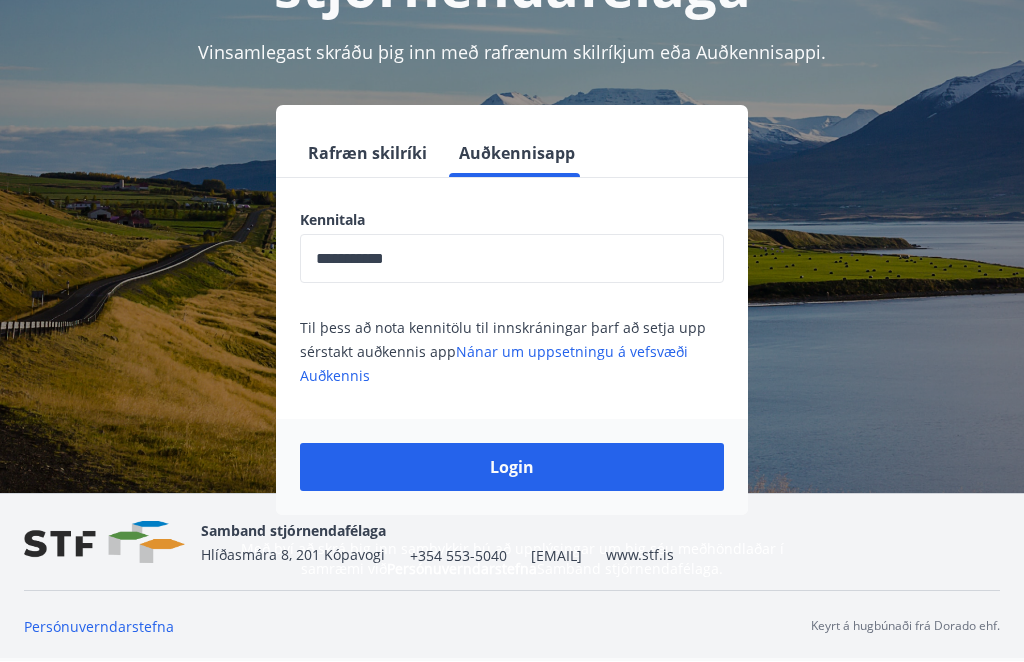 click on "Login" at bounding box center [512, 468] 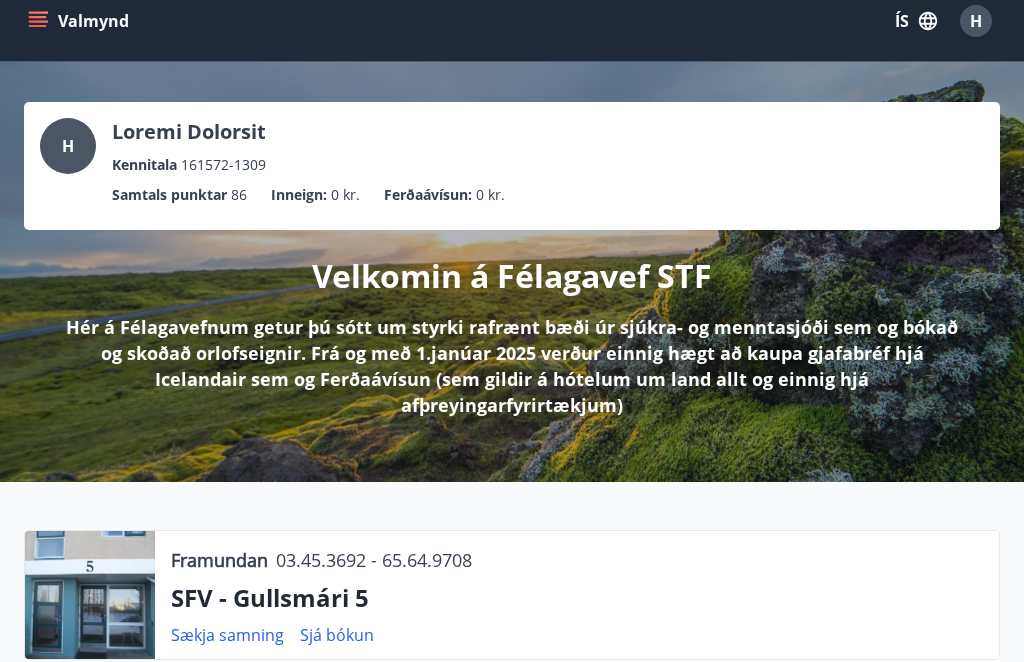 scroll, scrollTop: 0, scrollLeft: 0, axis: both 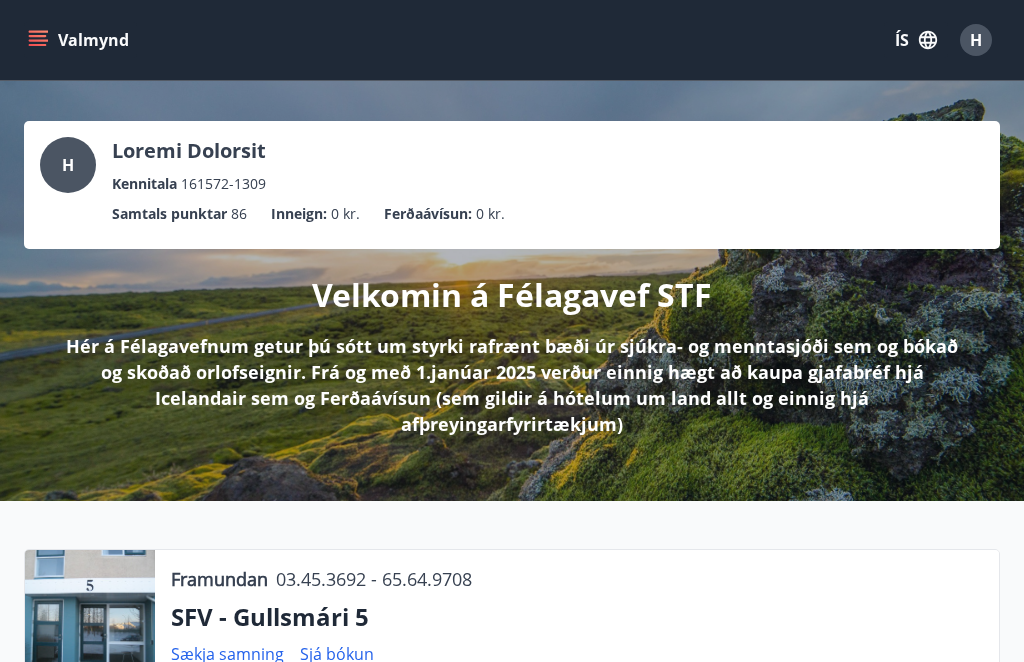 click at bounding box center [38, 40] 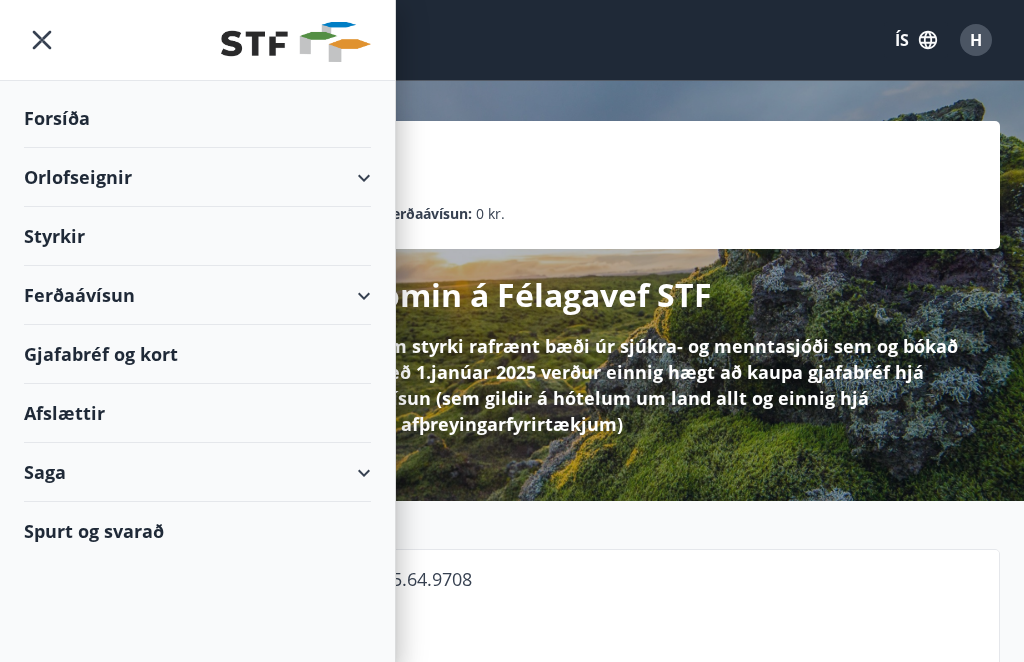 click on "Orlofseignir" at bounding box center [197, 177] 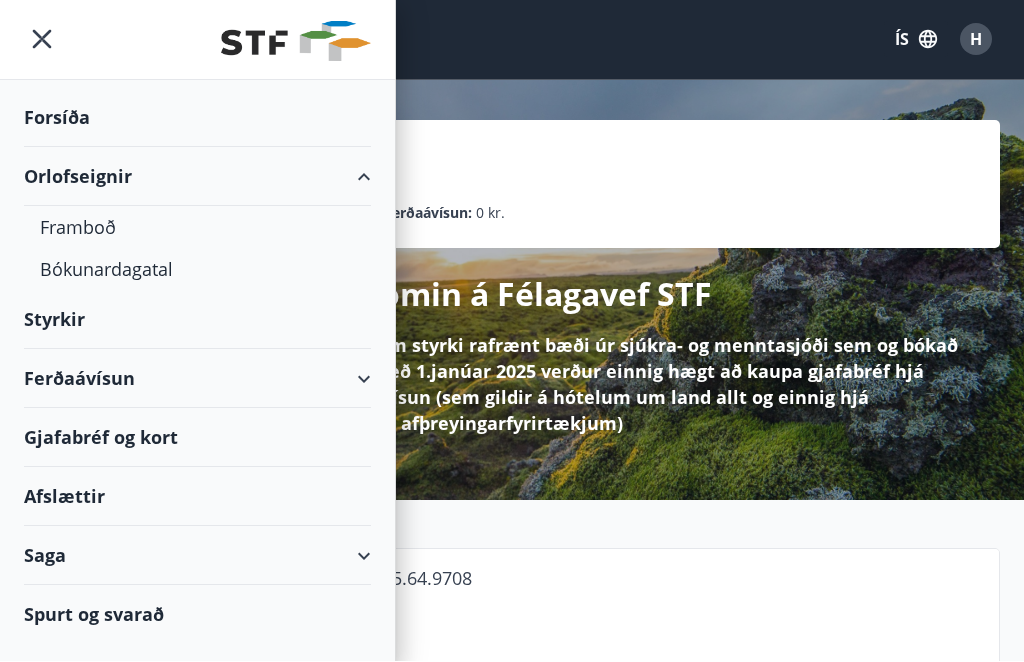 scroll, scrollTop: 1, scrollLeft: 0, axis: vertical 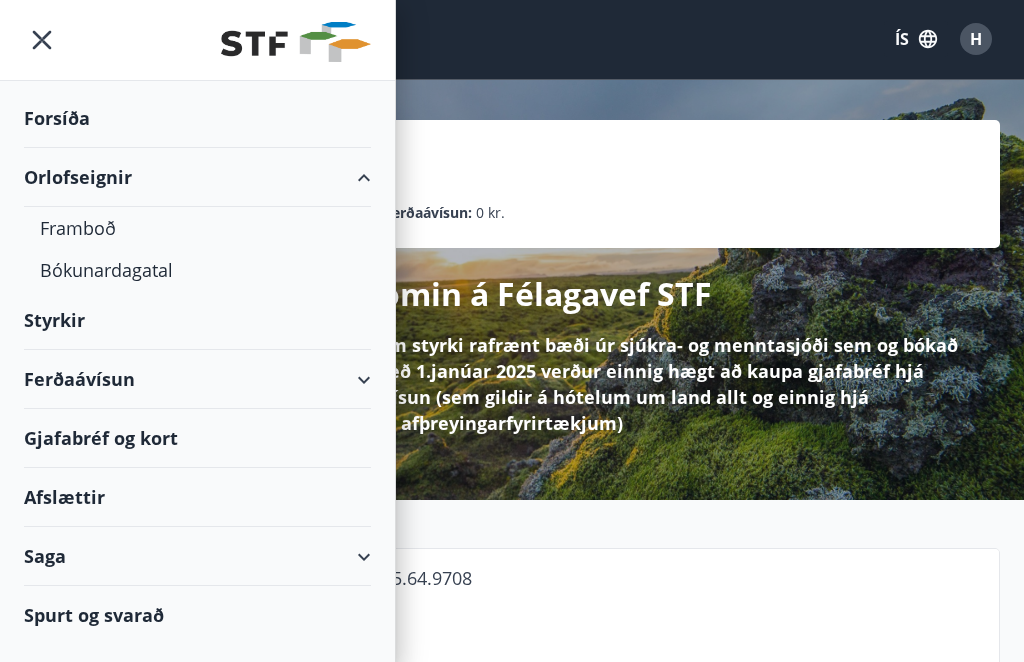 click on "Bókunardagatal" at bounding box center (197, 270) 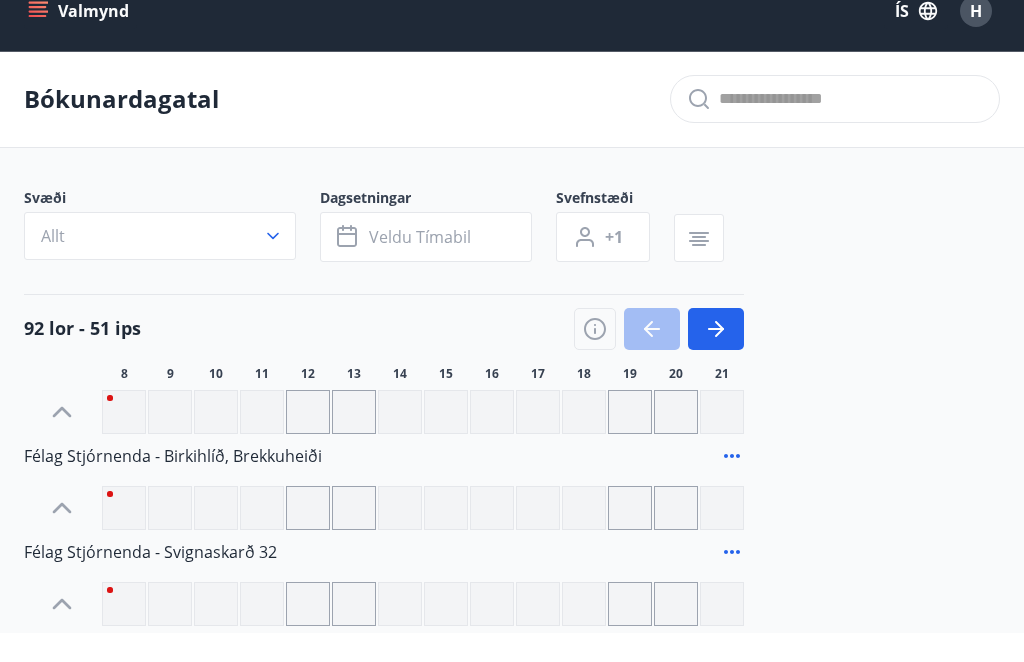 scroll, scrollTop: 30, scrollLeft: 0, axis: vertical 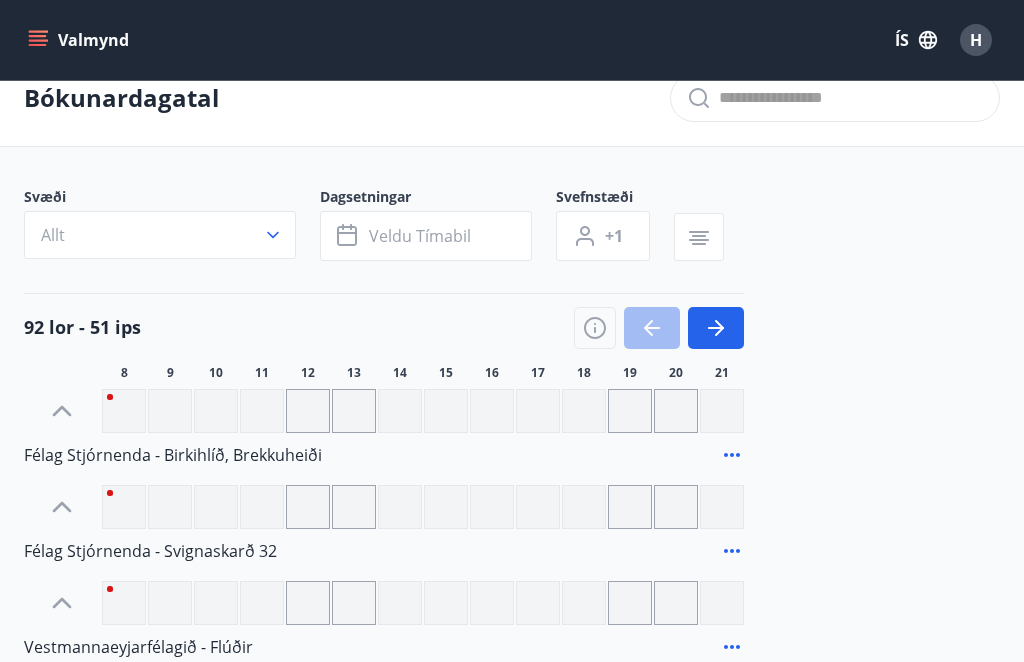 click on "Allt" at bounding box center [160, 235] 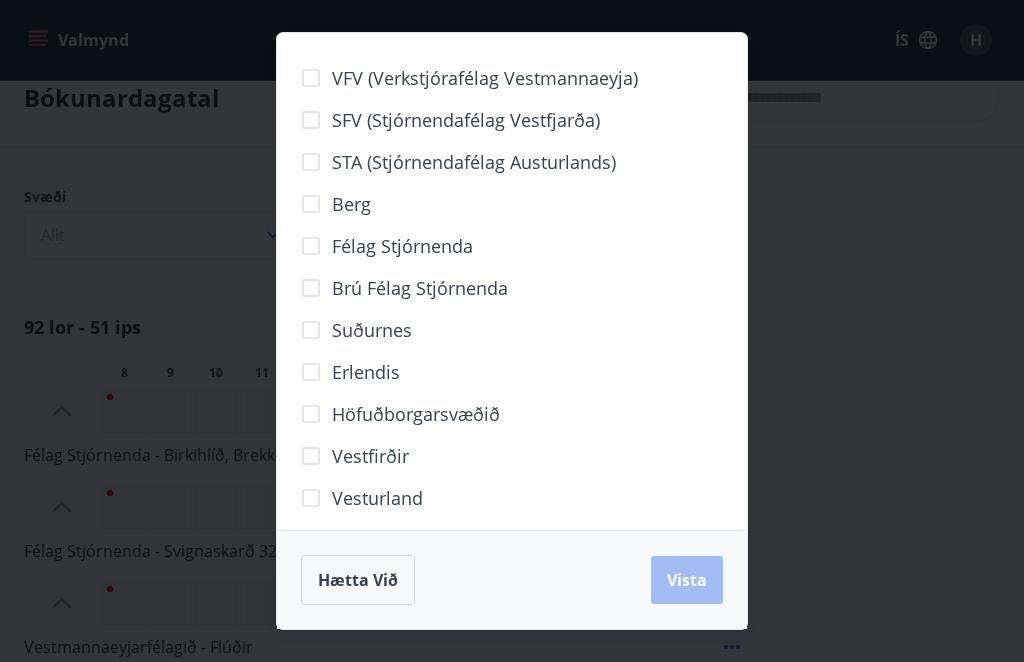 click on "Höfuðborgarsvæðið" at bounding box center [485, 78] 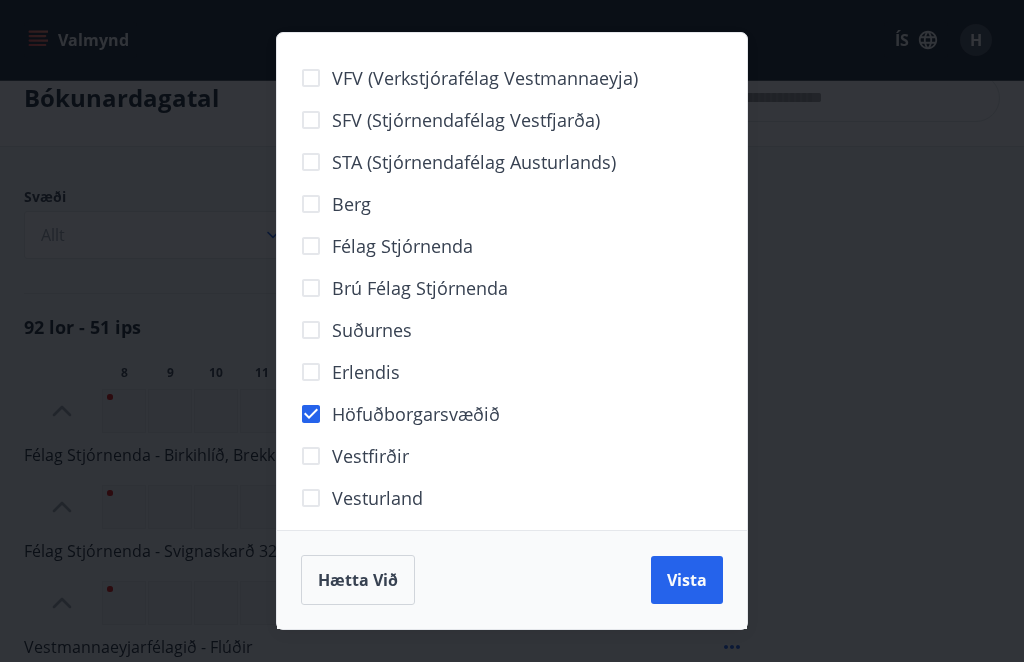 click on "Vista" at bounding box center (687, 580) 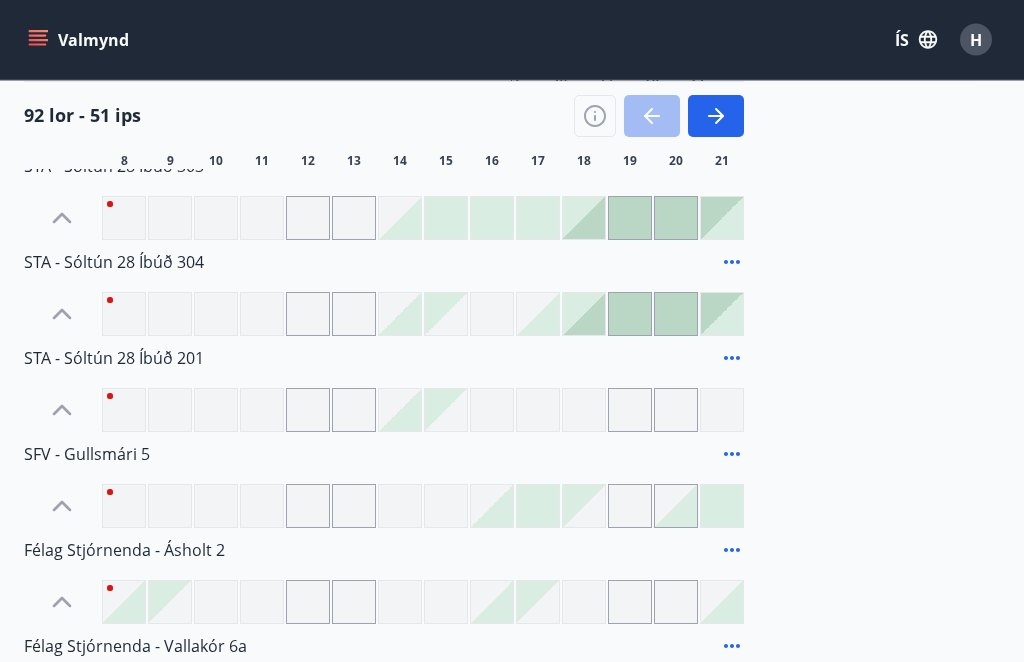 scroll, scrollTop: 372, scrollLeft: 0, axis: vertical 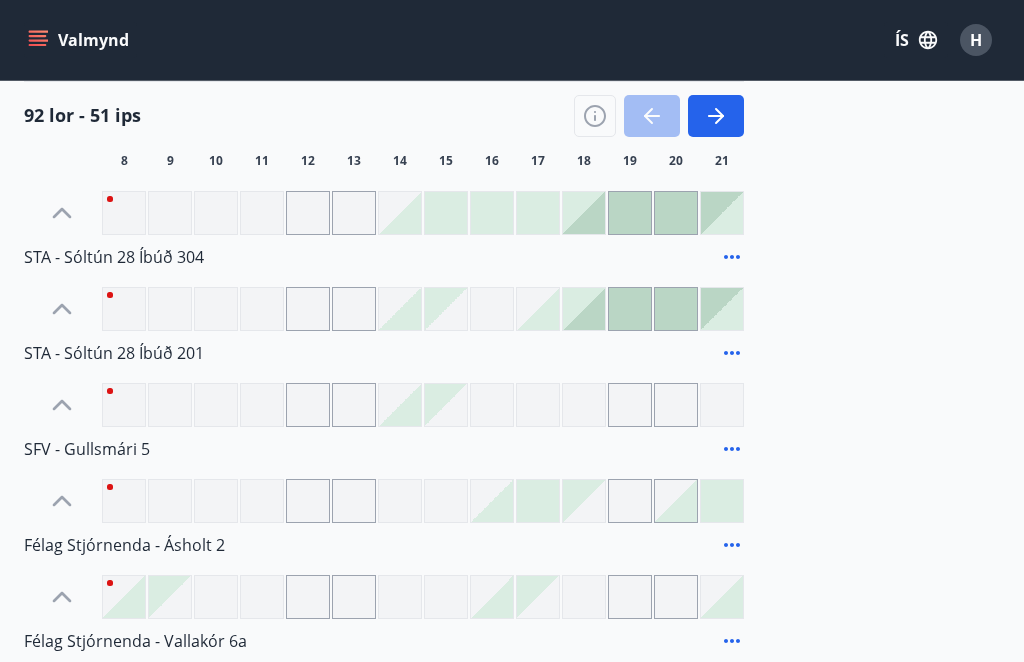 click at bounding box center [446, 309] 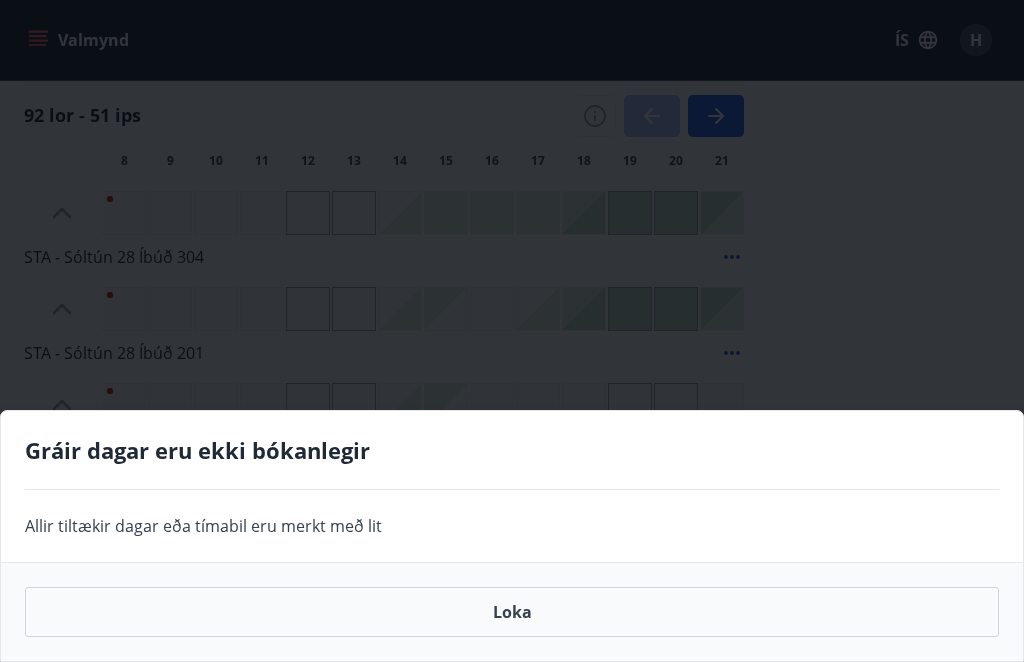 click on "Loka" at bounding box center (512, 612) 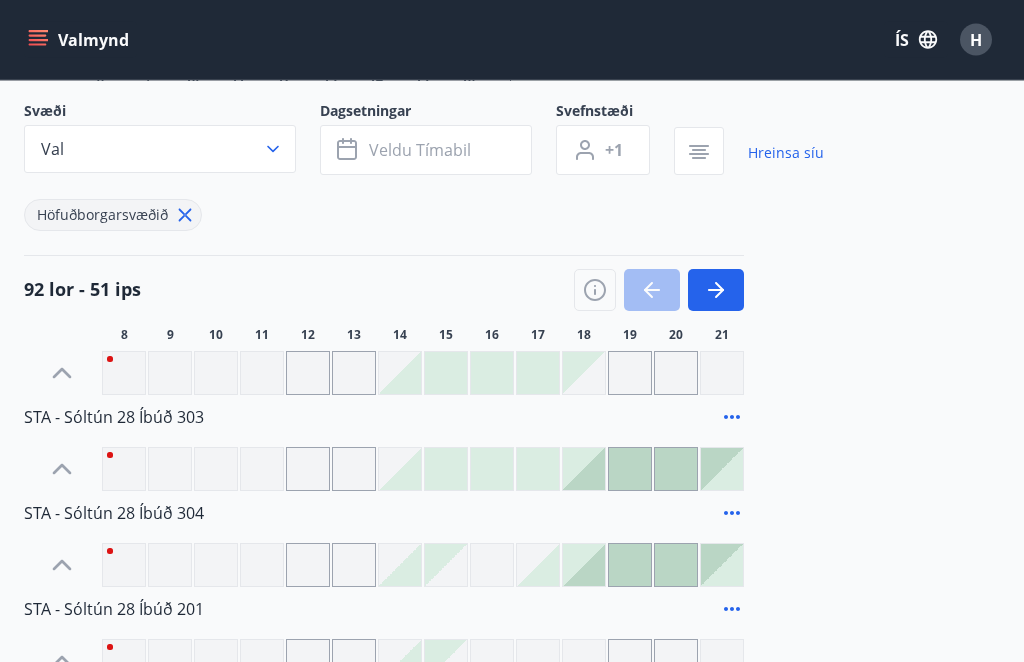 scroll, scrollTop: 96, scrollLeft: 0, axis: vertical 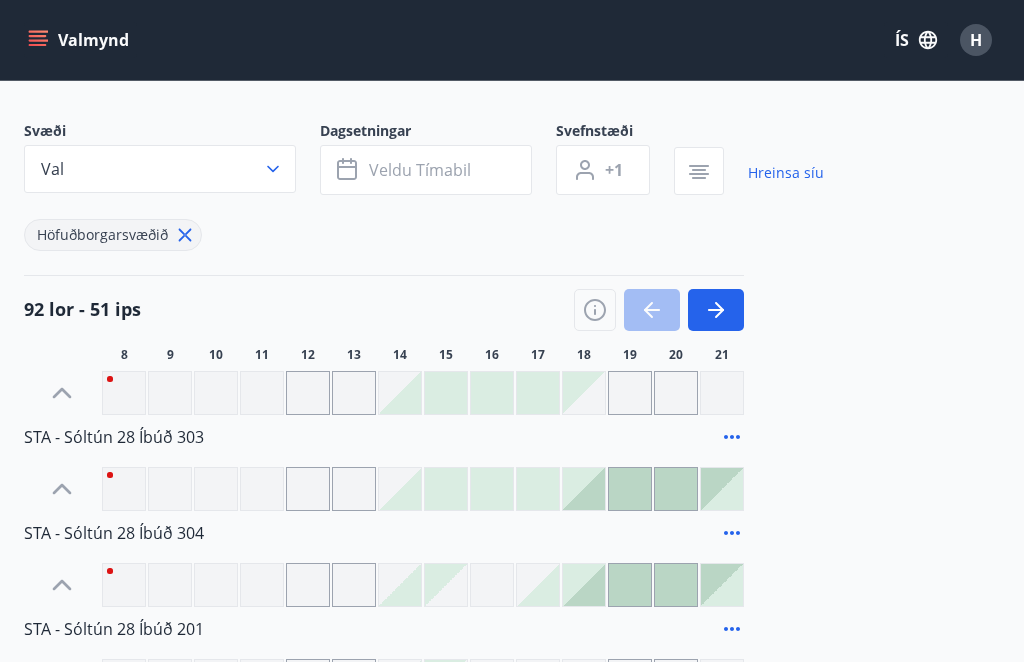 click at bounding box center [446, 393] 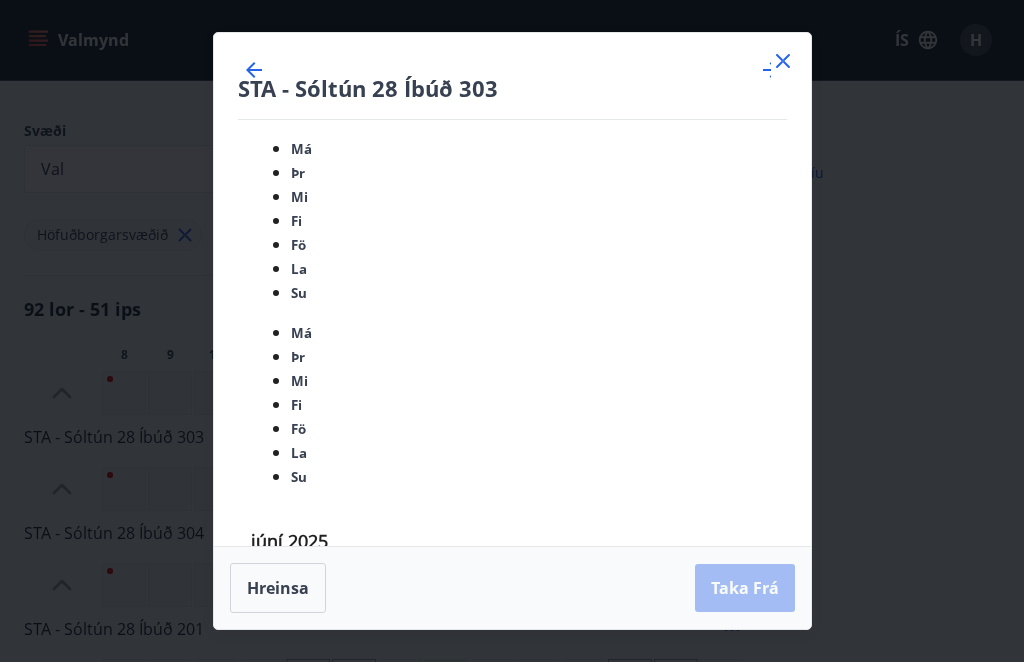 click on "16" at bounding box center (342, 974) 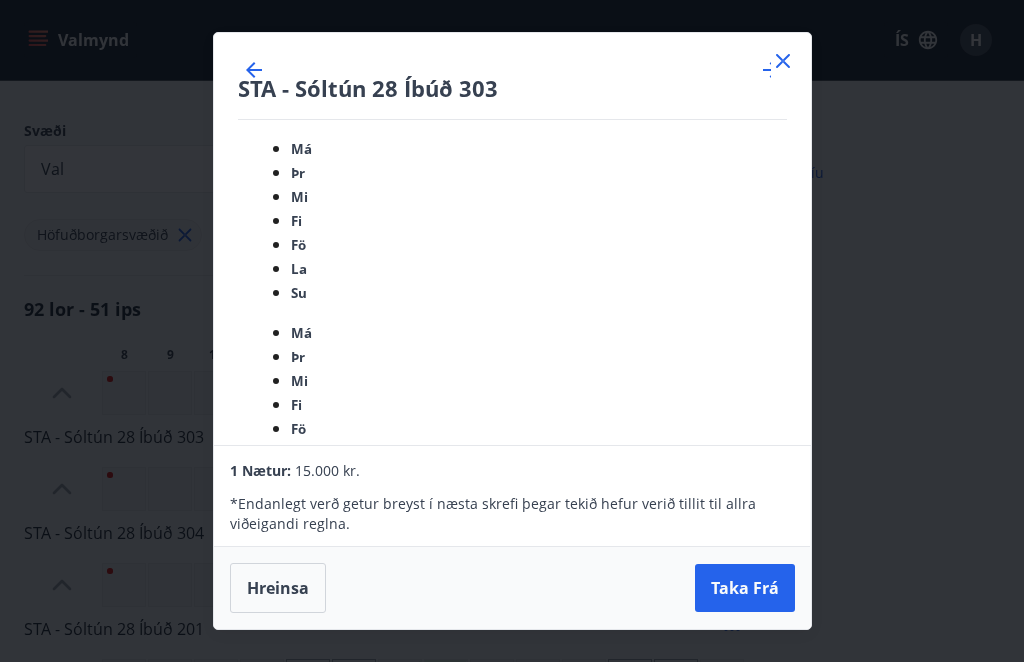 click on "Taka Frá" at bounding box center [745, 588] 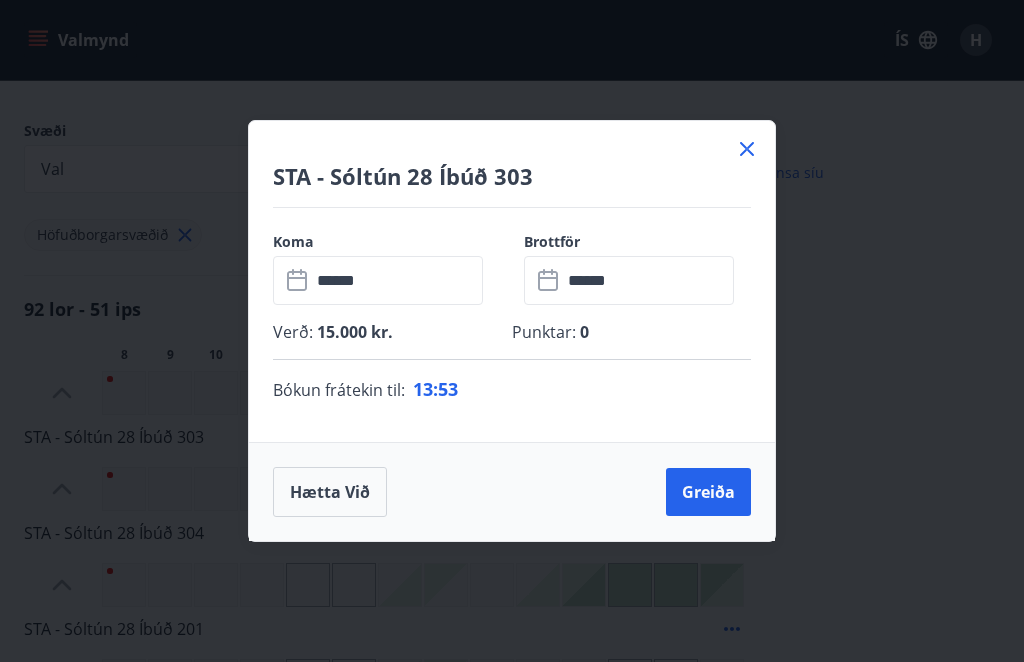 click on "Greiða" at bounding box center (708, 492) 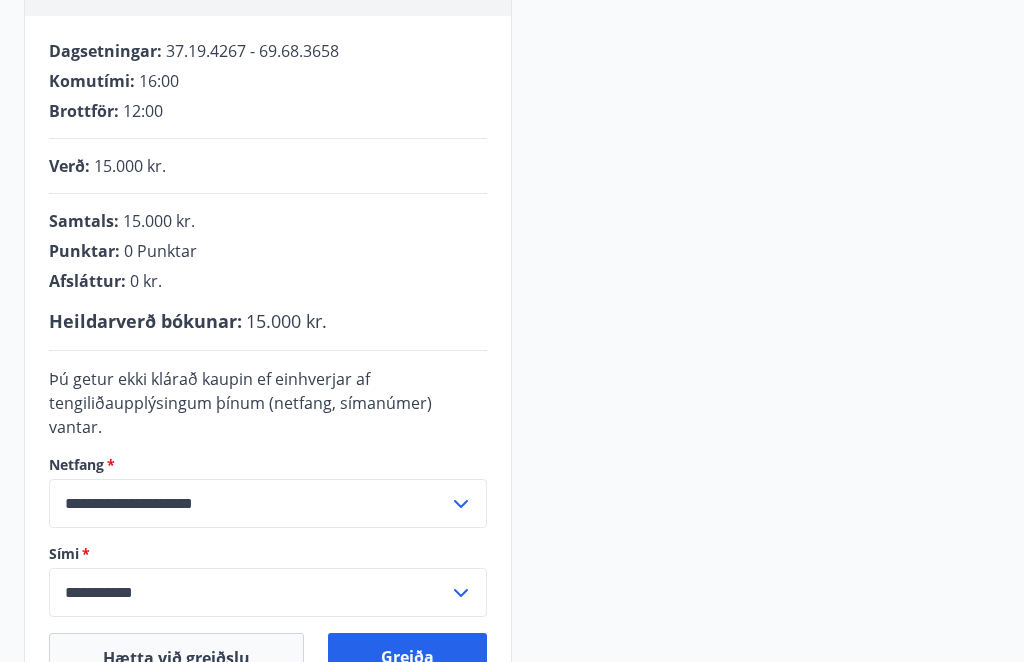 scroll, scrollTop: 365, scrollLeft: 0, axis: vertical 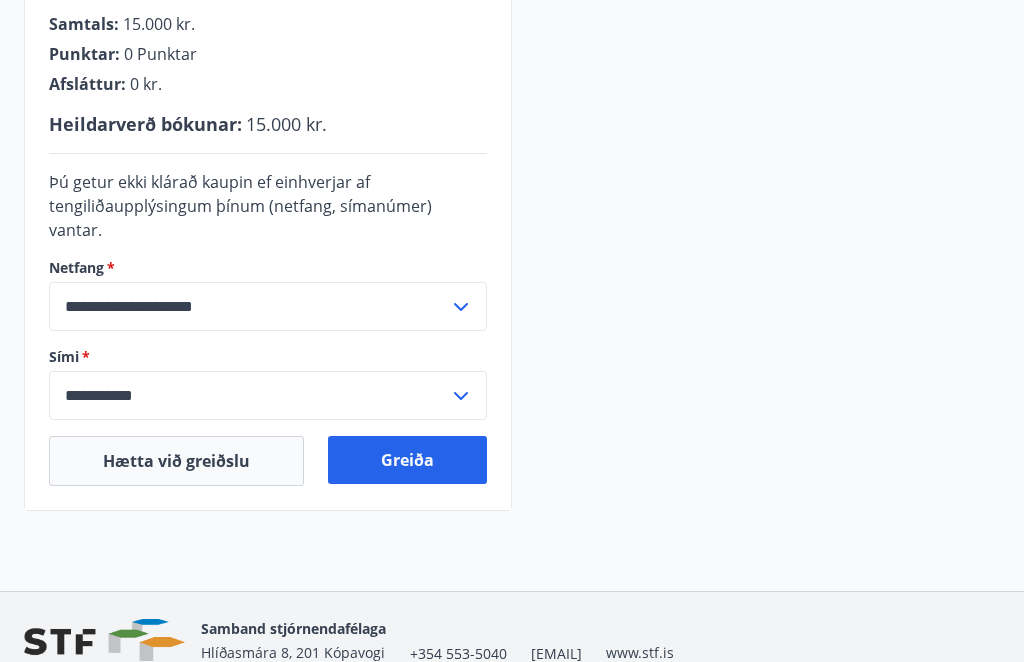 click on "Greiða" at bounding box center (407, 460) 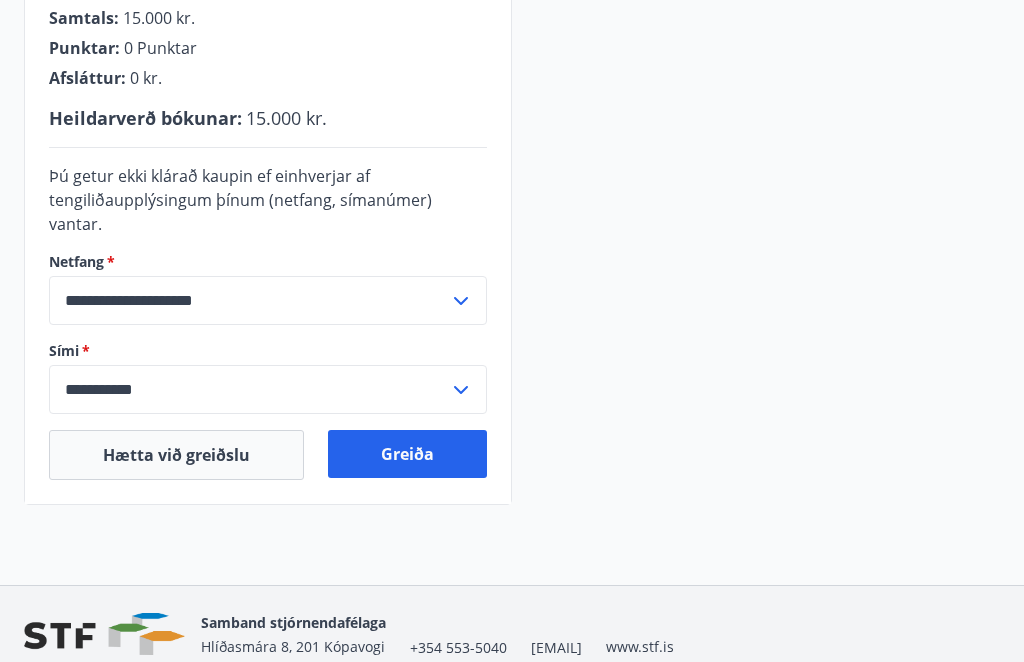 scroll, scrollTop: 568, scrollLeft: 0, axis: vertical 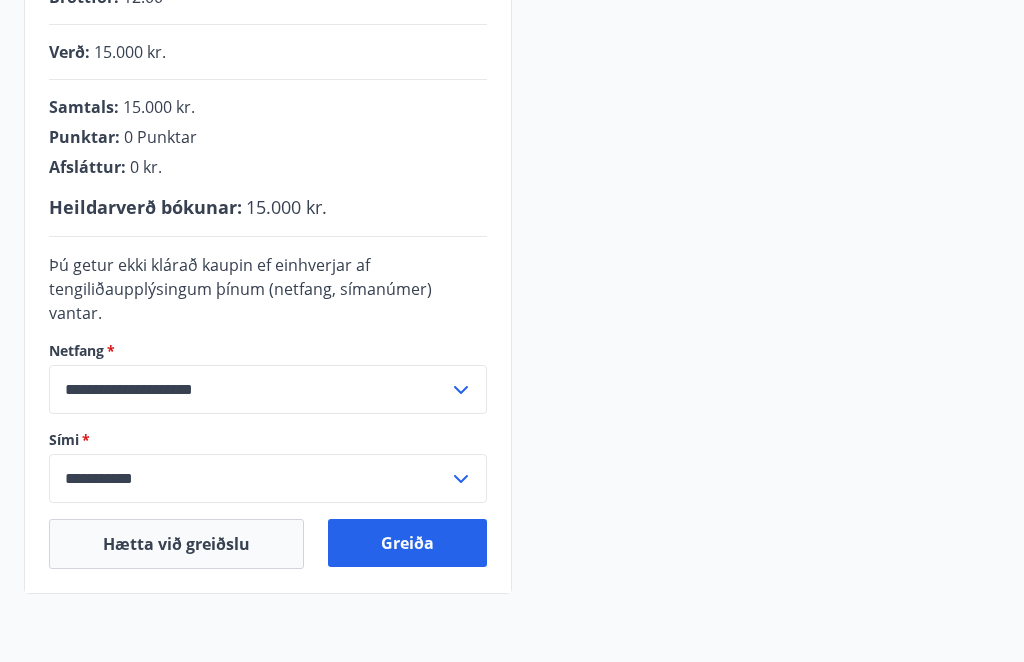 click on "Greiða" at bounding box center (407, 543) 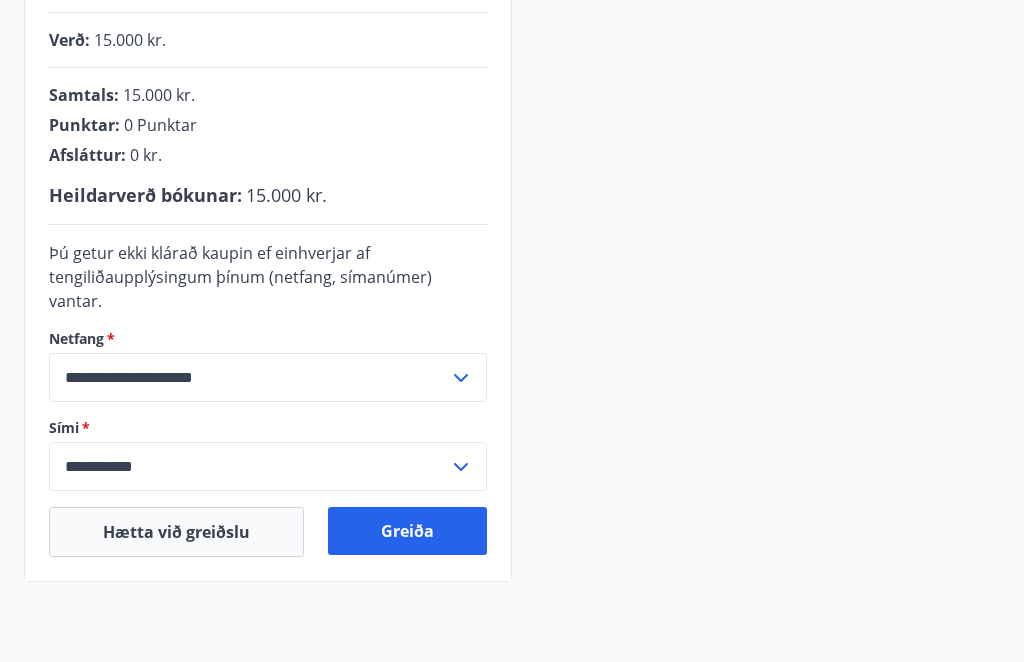 scroll, scrollTop: 491, scrollLeft: 0, axis: vertical 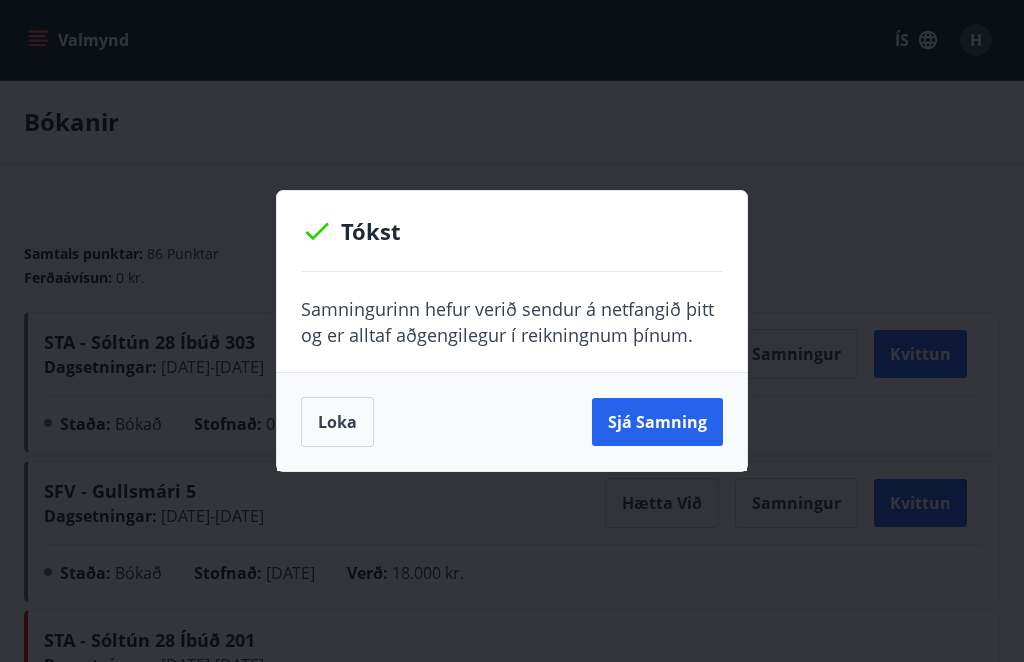click on "Sjá samning" at bounding box center (657, 422) 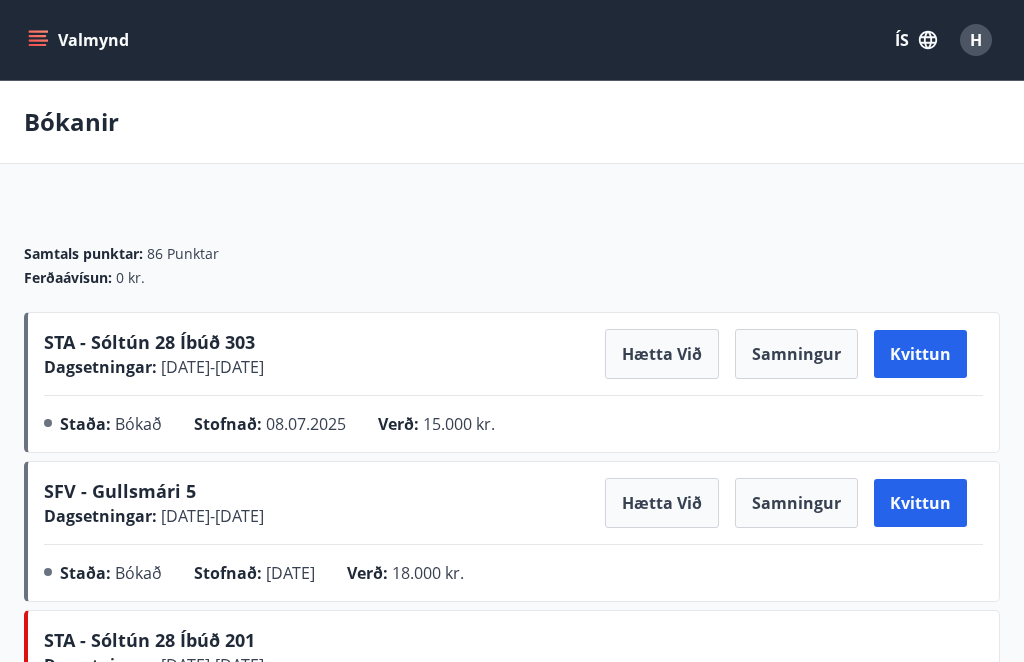 click on "H" at bounding box center [976, 40] 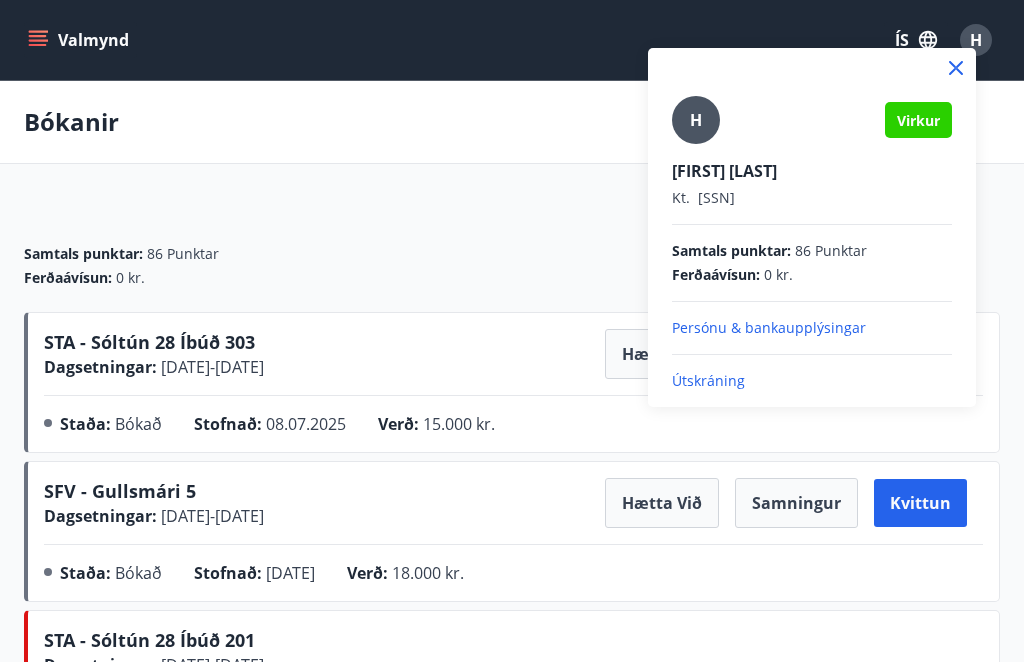 click on "Útskráning" at bounding box center [812, 328] 